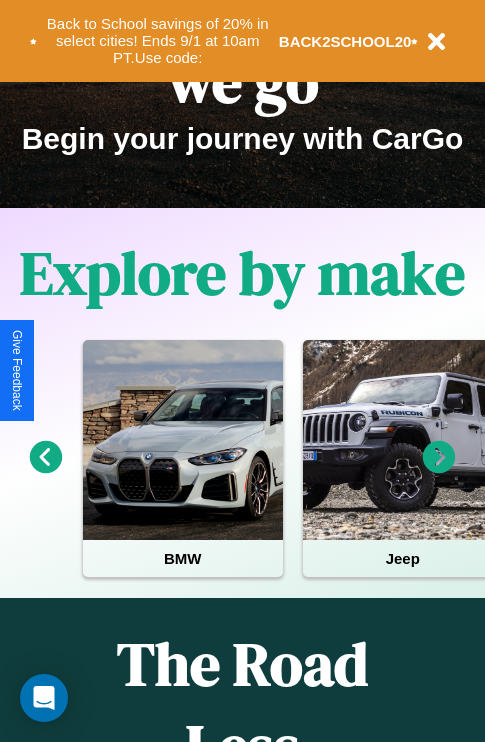 scroll, scrollTop: 308, scrollLeft: 0, axis: vertical 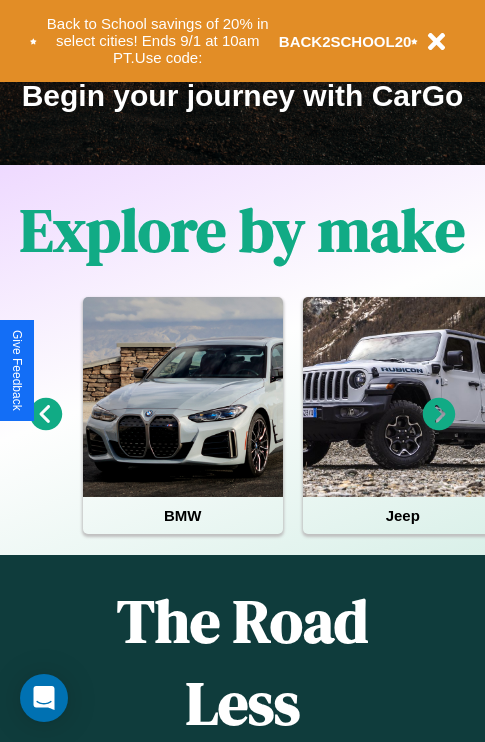click 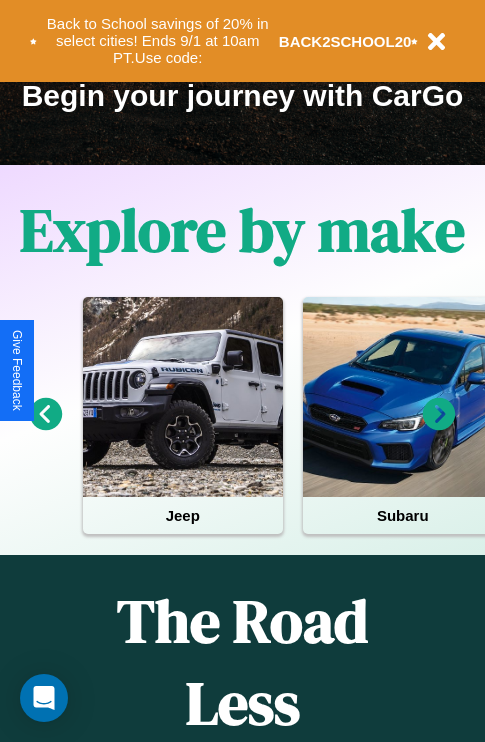click 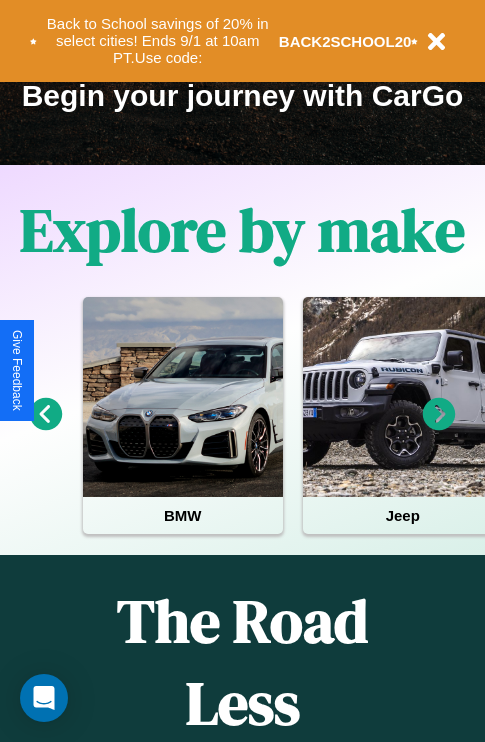 click 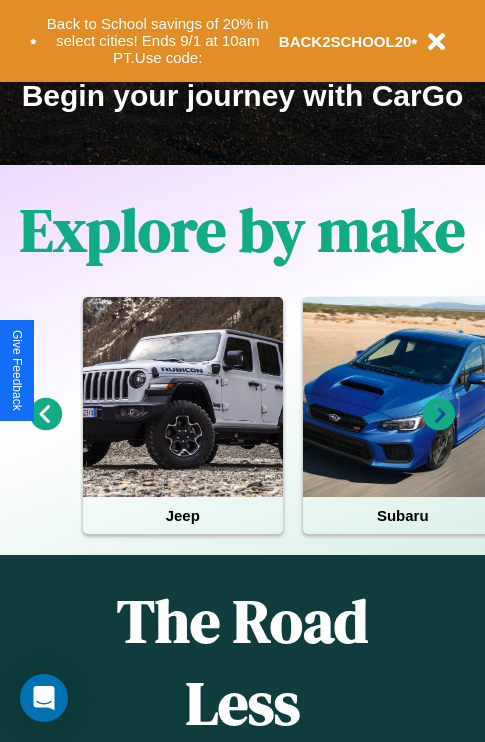click 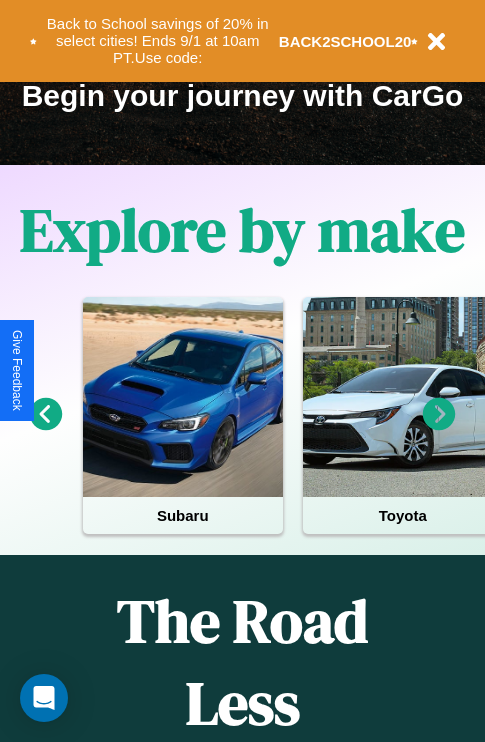 click 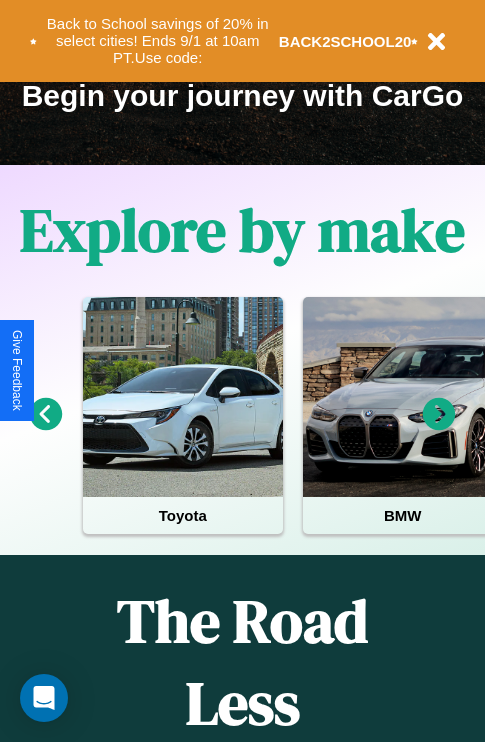 click 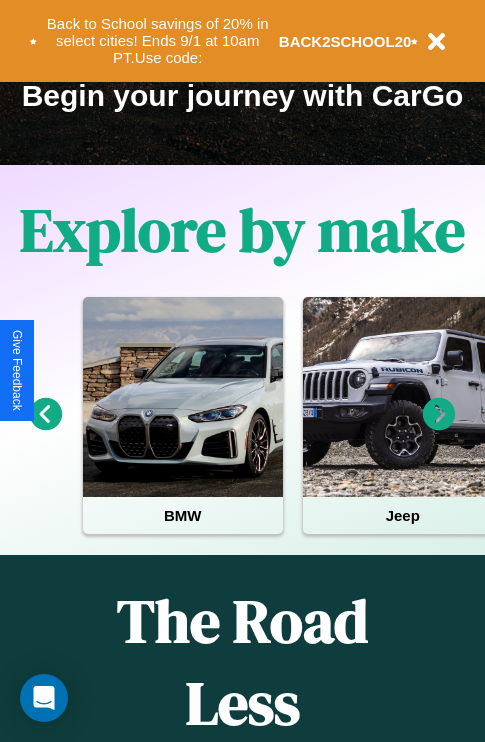 click 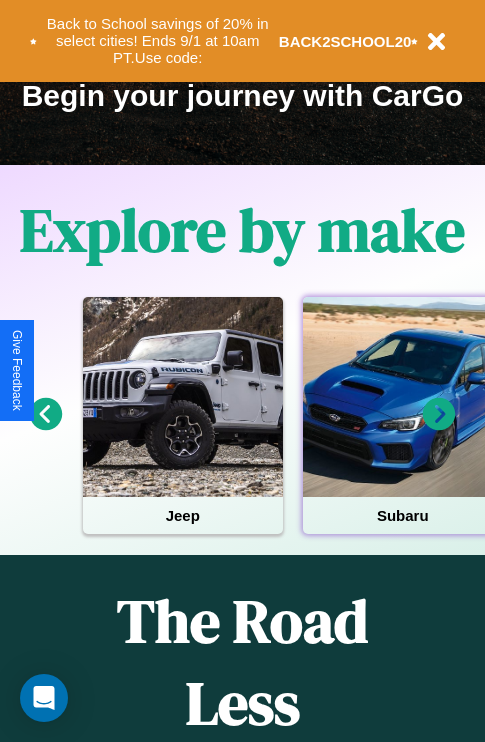 click at bounding box center (403, 397) 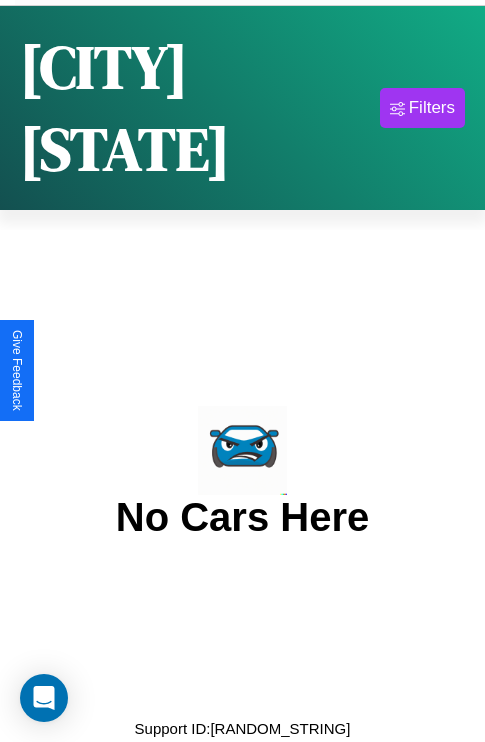 scroll, scrollTop: 0, scrollLeft: 0, axis: both 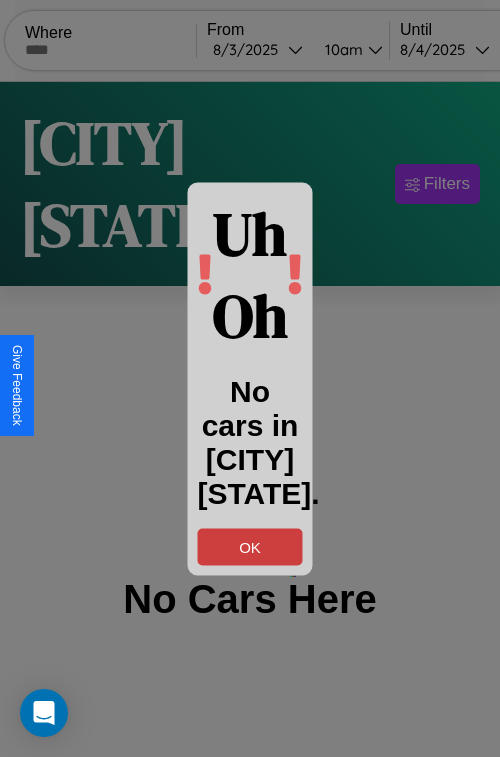 click on "OK" at bounding box center [250, 546] 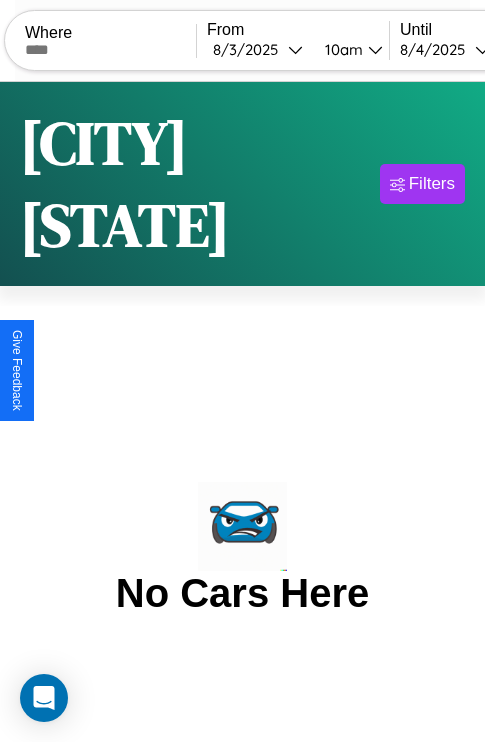 click at bounding box center [110, 50] 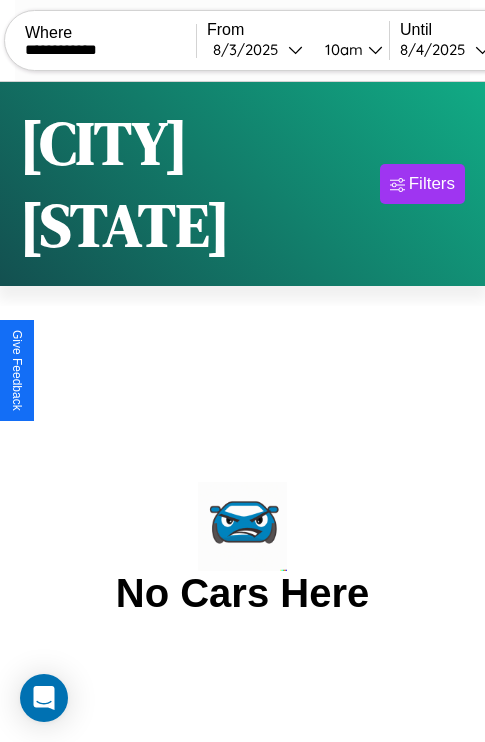 type on "**********" 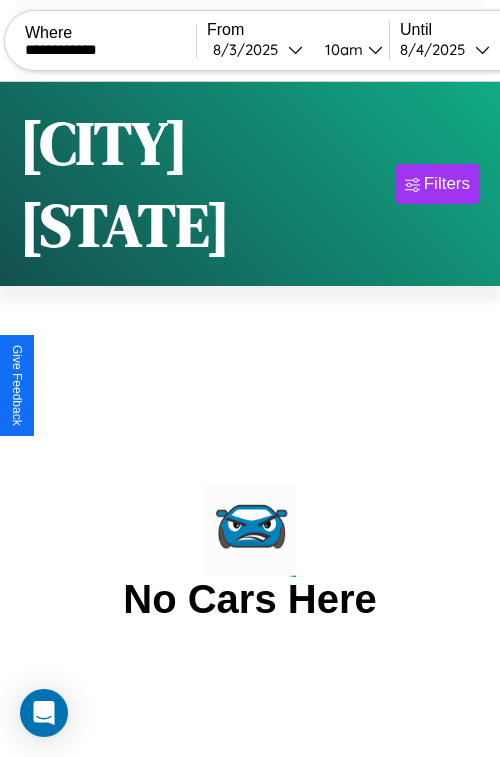 select on "*" 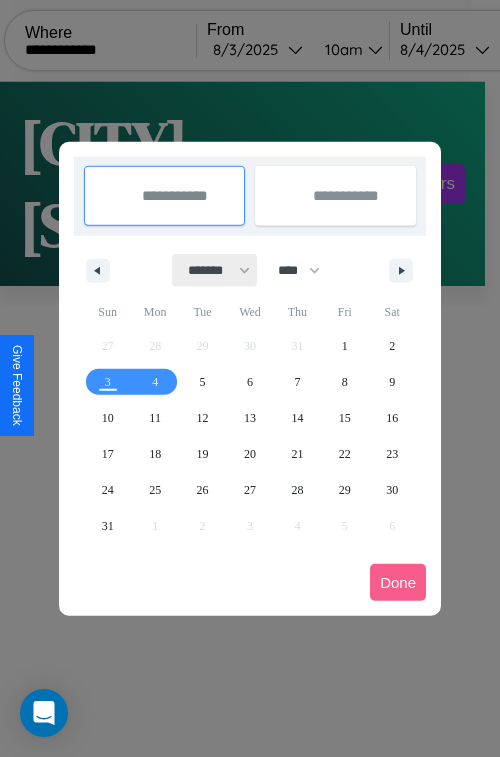 click on "******* ******** ***** ***** *** **** **** ****** ********* ******* ******** ********" at bounding box center (215, 270) 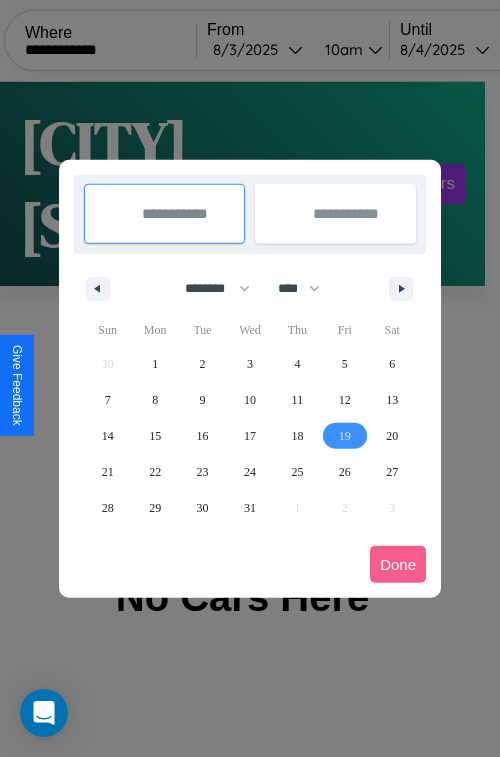 click on "19" at bounding box center (345, 436) 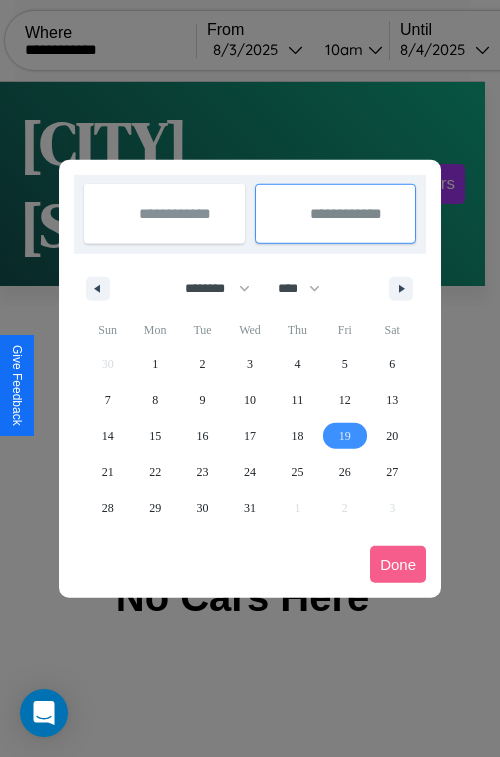type on "**********" 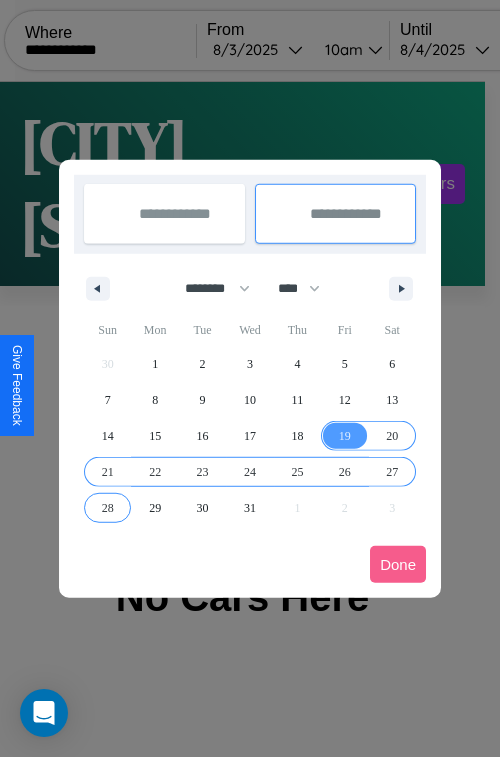 click on "28" at bounding box center [108, 508] 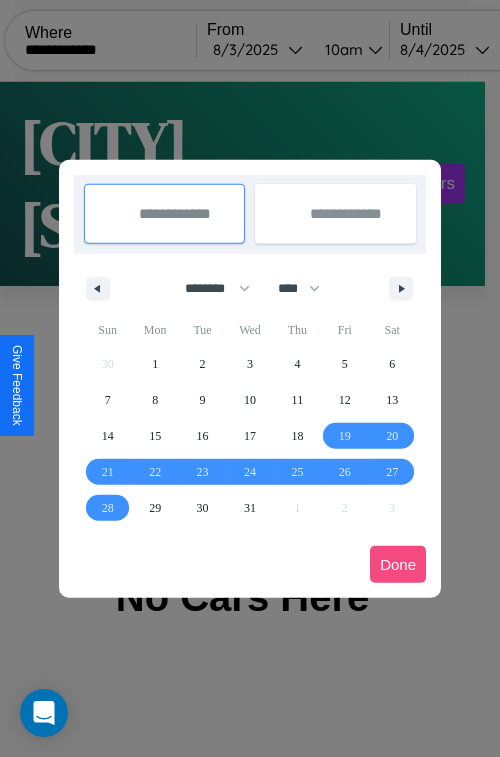 click on "Done" at bounding box center (398, 564) 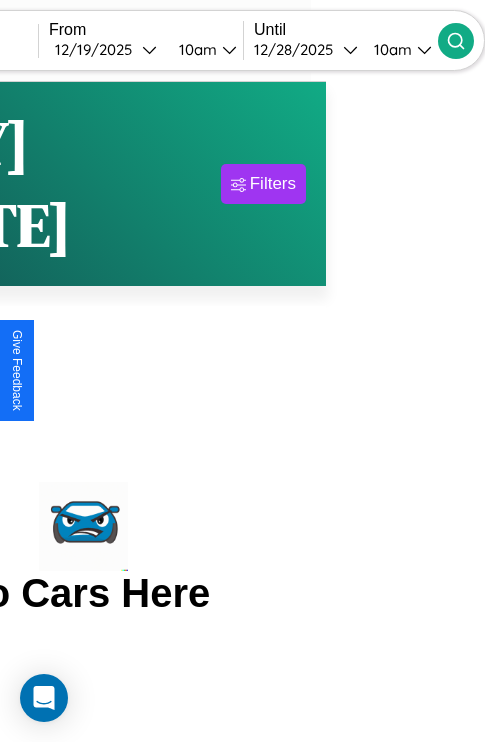 click 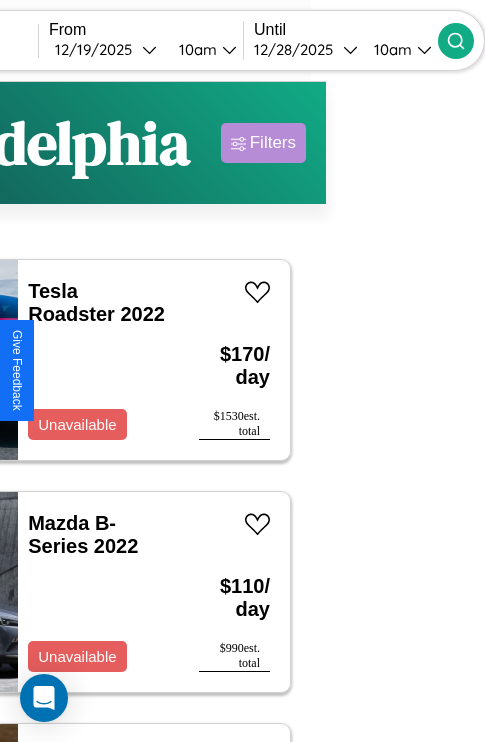 click on "Filters" at bounding box center [273, 143] 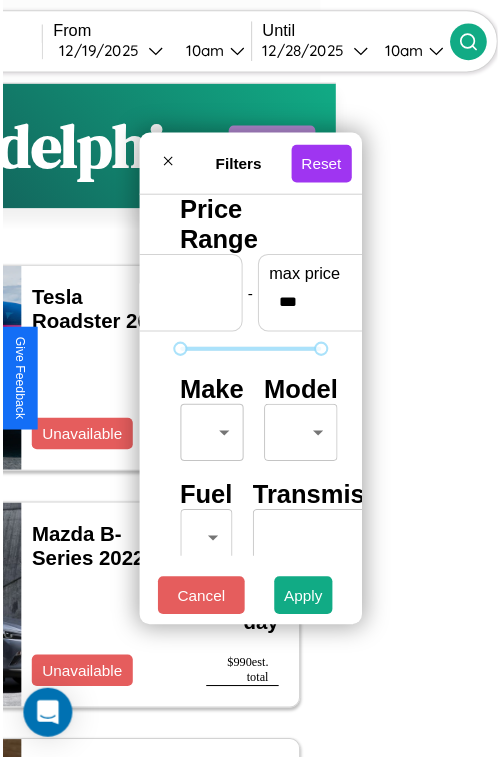scroll, scrollTop: 59, scrollLeft: 0, axis: vertical 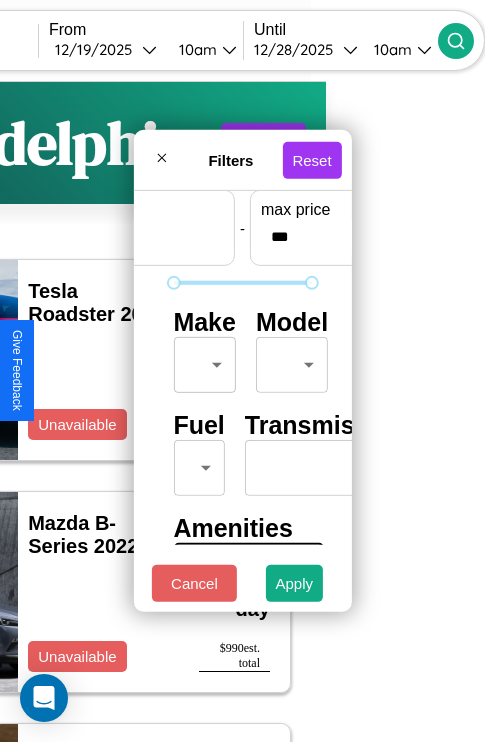 click on "**********" at bounding box center (83, 412) 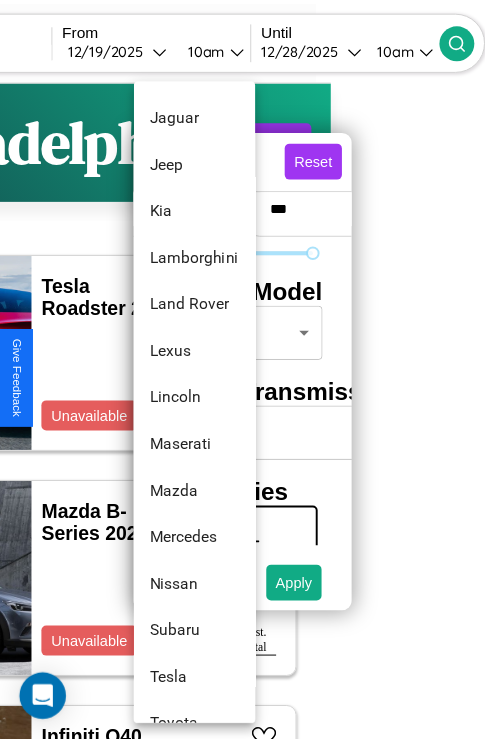 scroll, scrollTop: 1083, scrollLeft: 0, axis: vertical 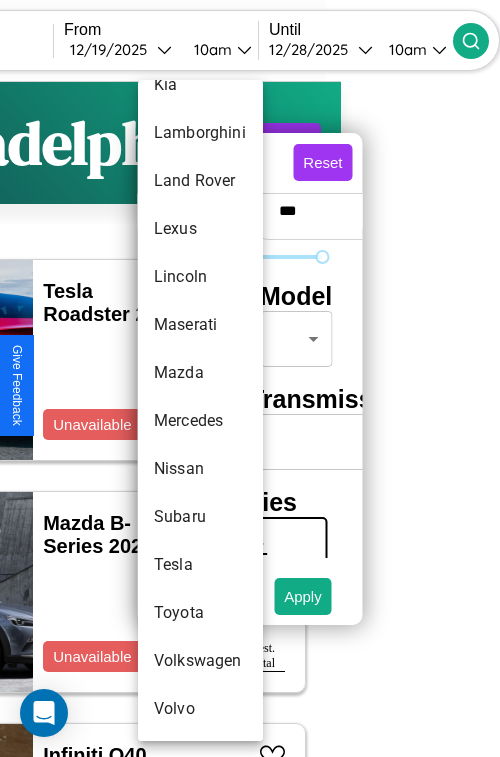 click on "Tesla" at bounding box center (200, 565) 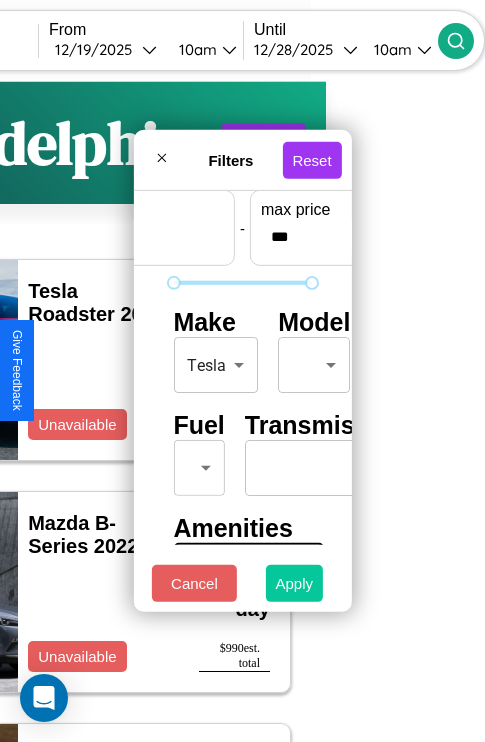 click on "Apply" at bounding box center [295, 583] 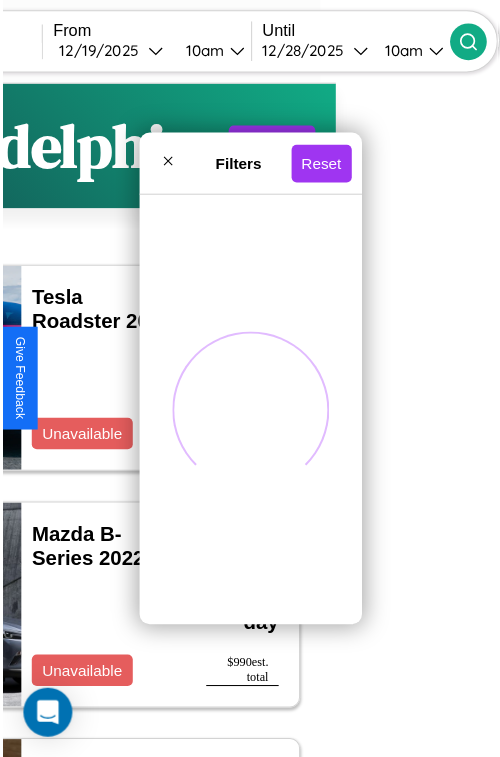 scroll, scrollTop: 0, scrollLeft: 0, axis: both 